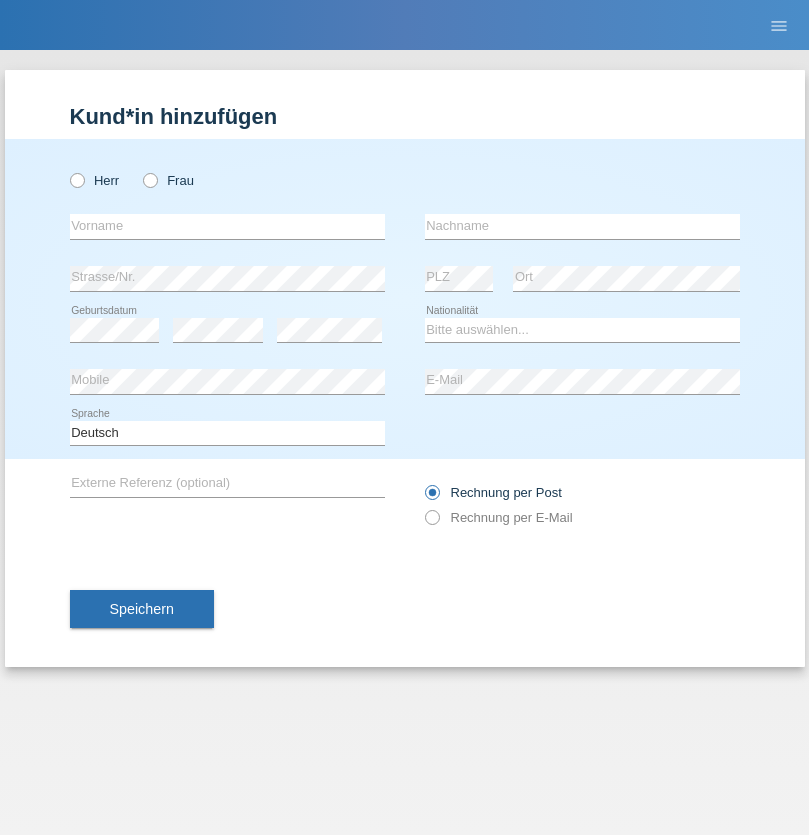 scroll, scrollTop: 0, scrollLeft: 0, axis: both 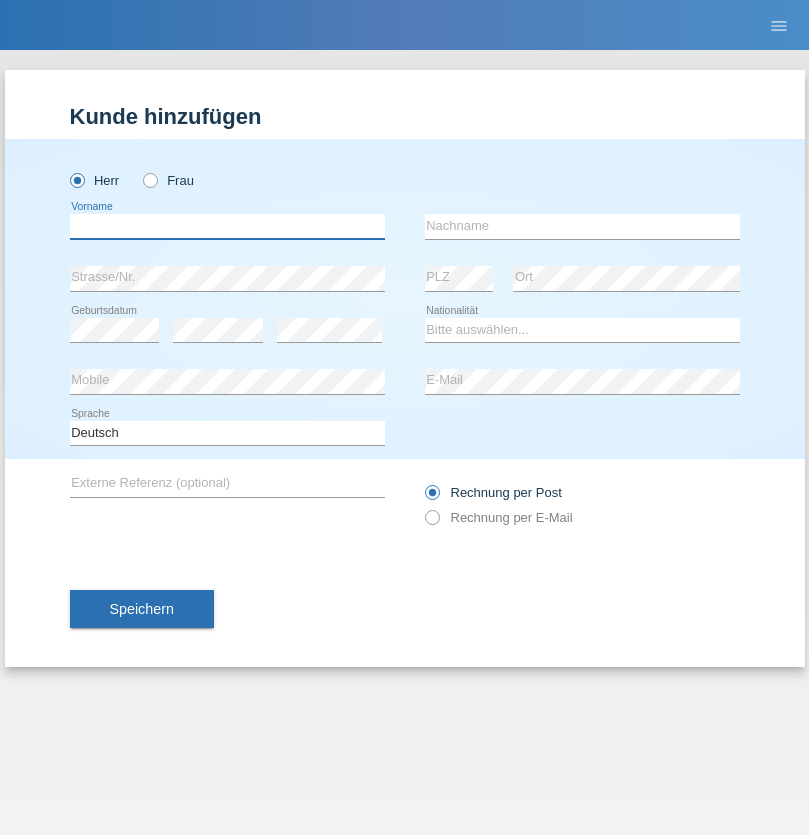 click at bounding box center [227, 226] 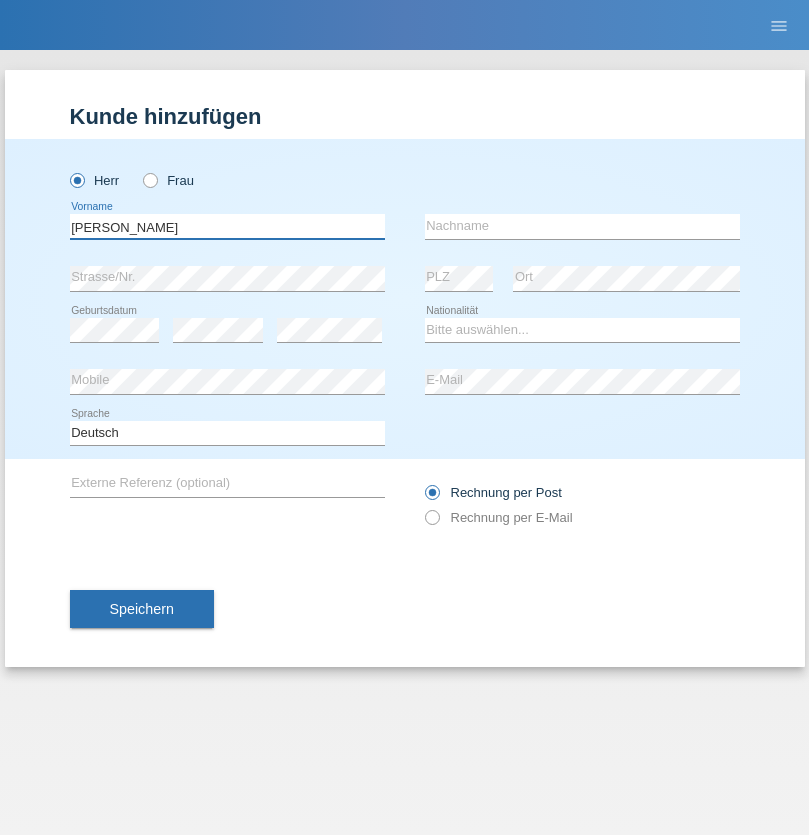 type on "[PERSON_NAME]" 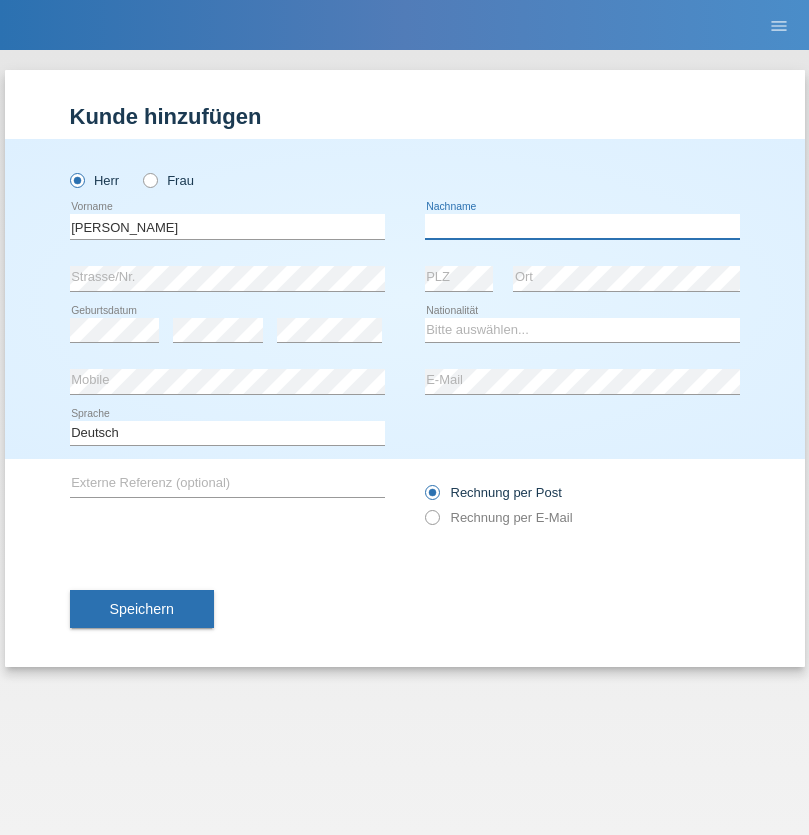click at bounding box center (582, 226) 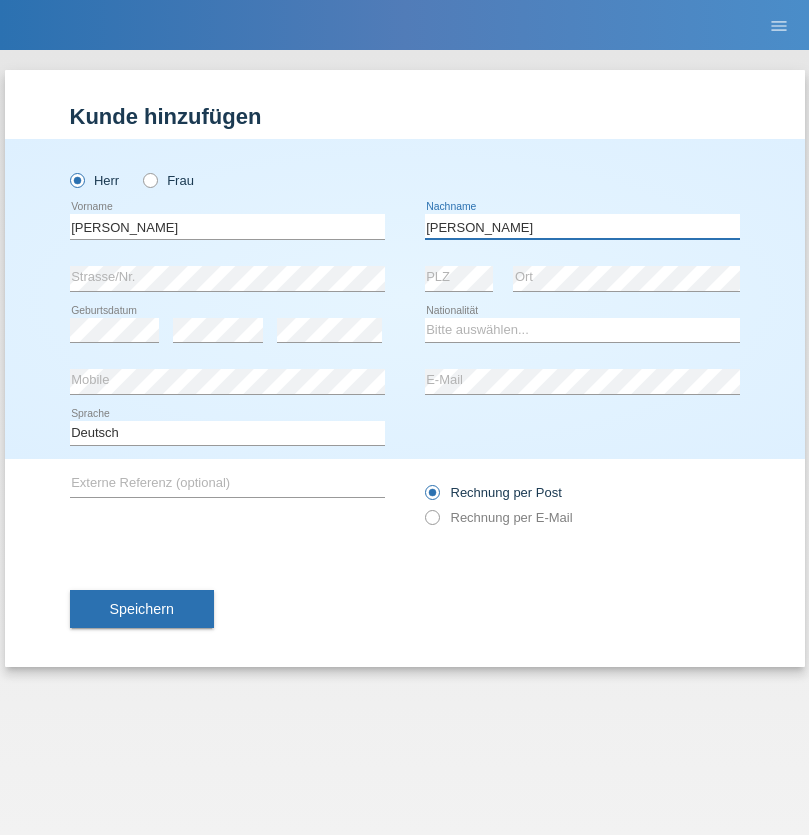 type on "[PERSON_NAME]" 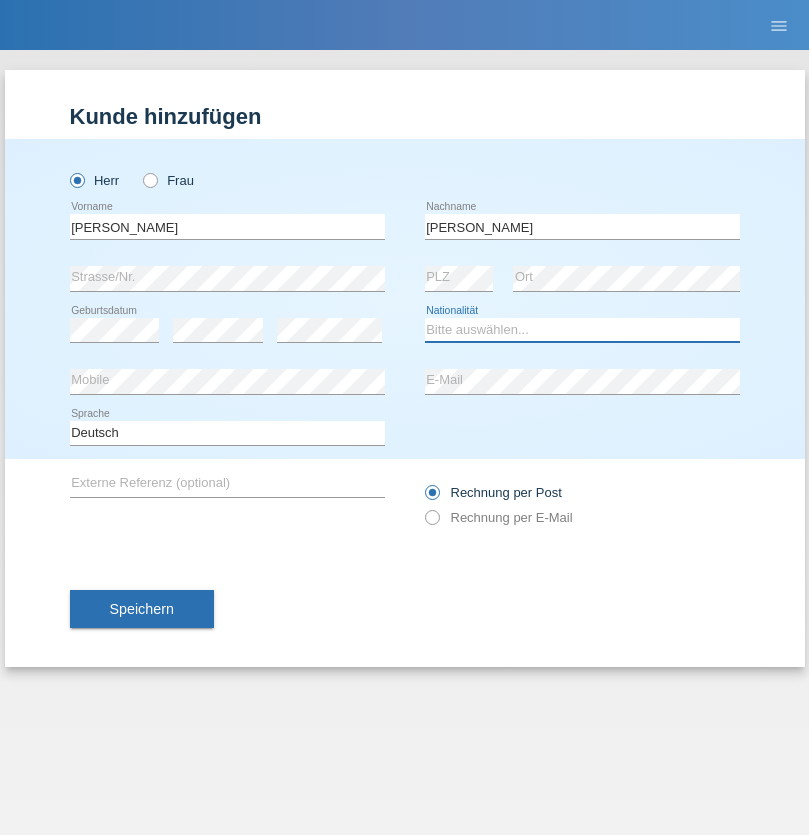 select on "CH" 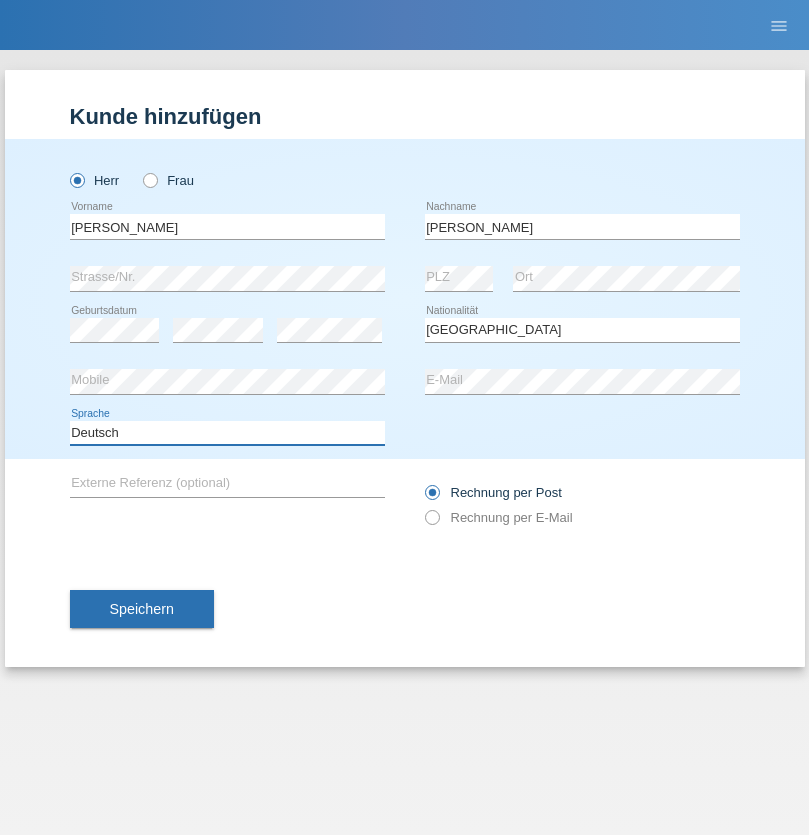 select on "en" 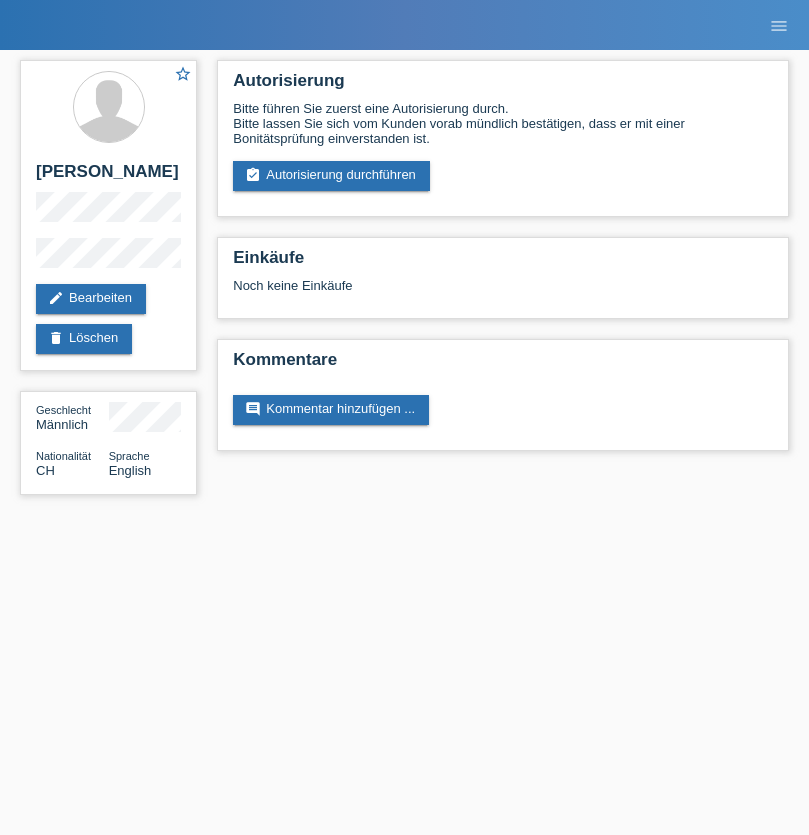 scroll, scrollTop: 0, scrollLeft: 0, axis: both 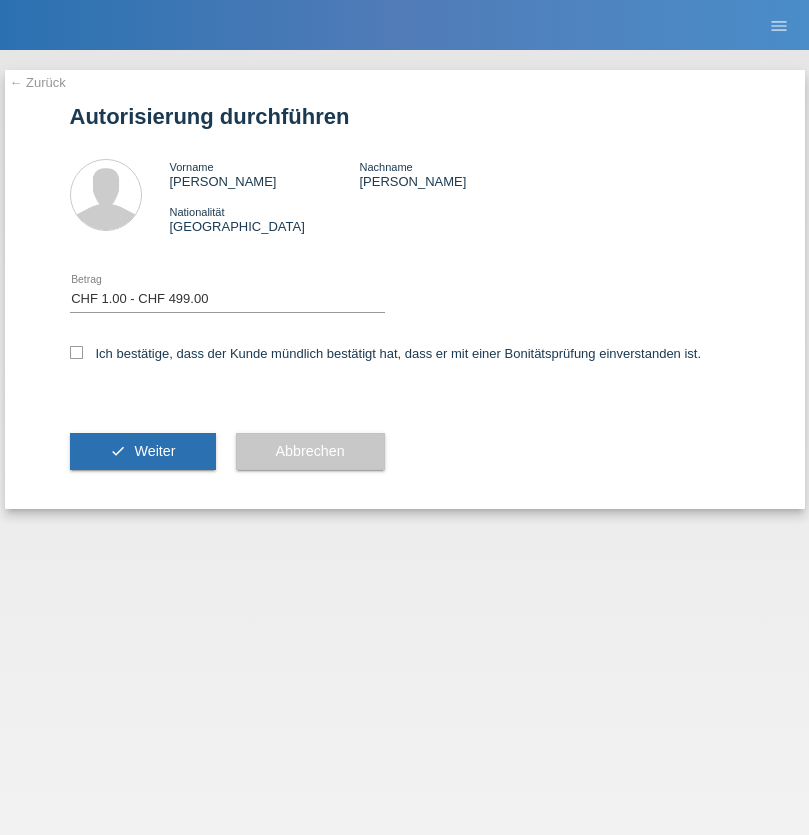 select on "1" 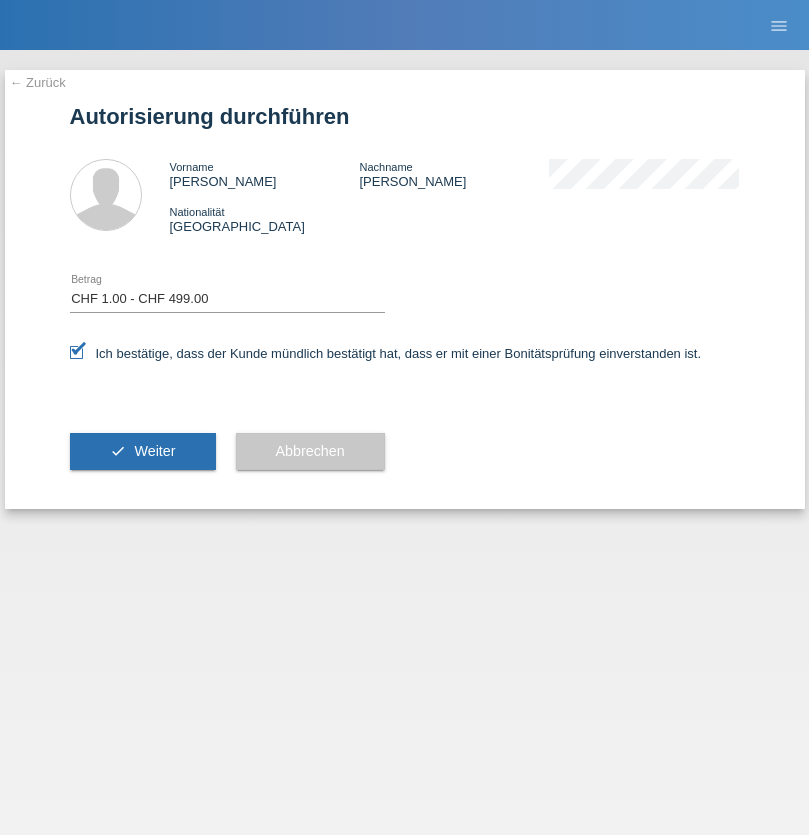 scroll, scrollTop: 0, scrollLeft: 0, axis: both 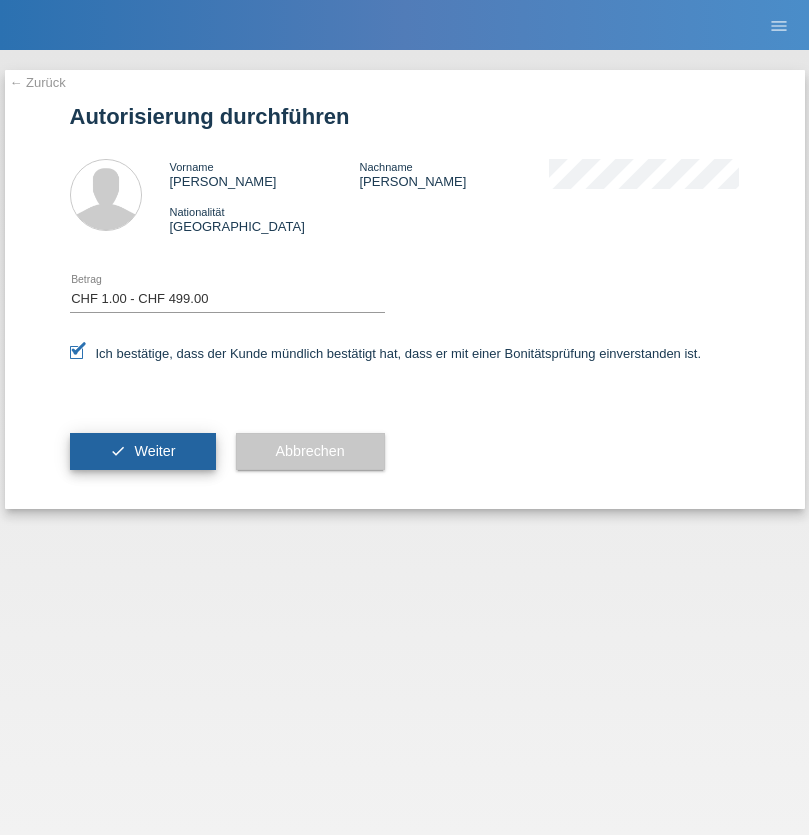 click on "Weiter" at bounding box center [154, 451] 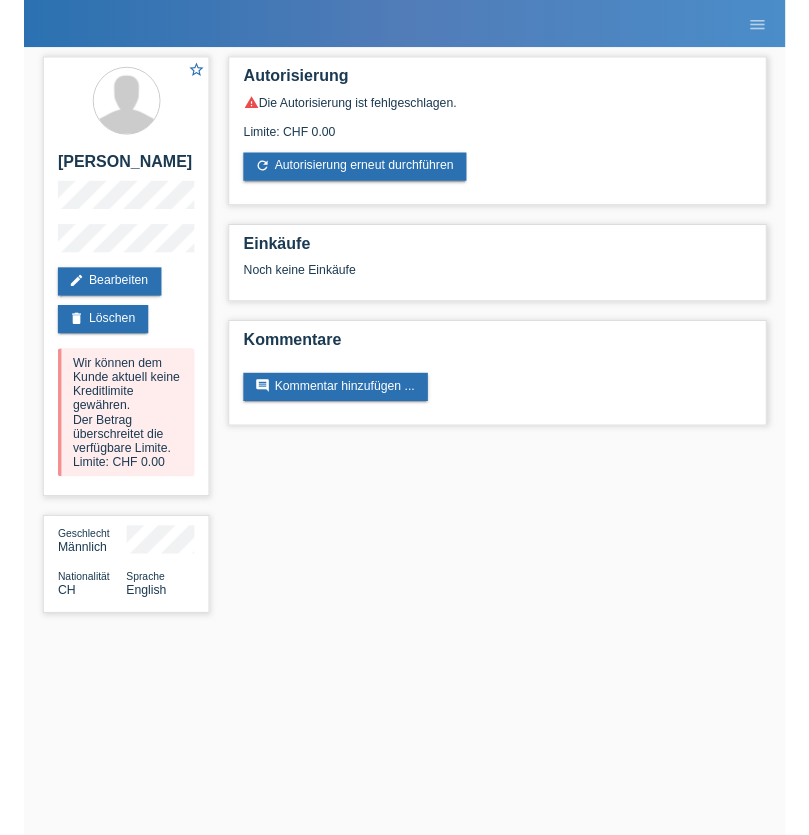 scroll, scrollTop: 0, scrollLeft: 0, axis: both 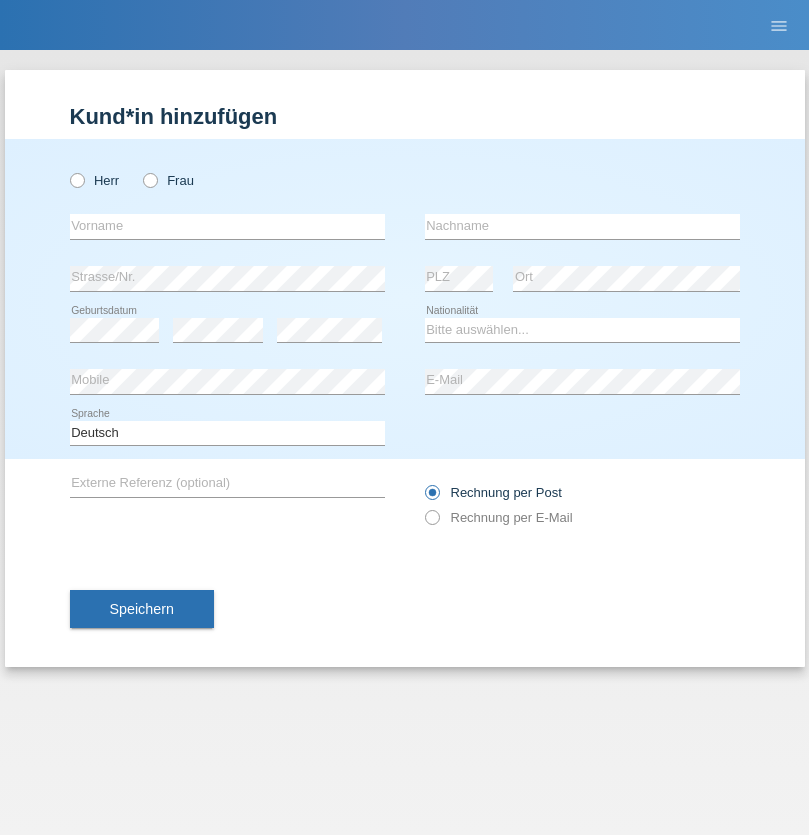 radio on "true" 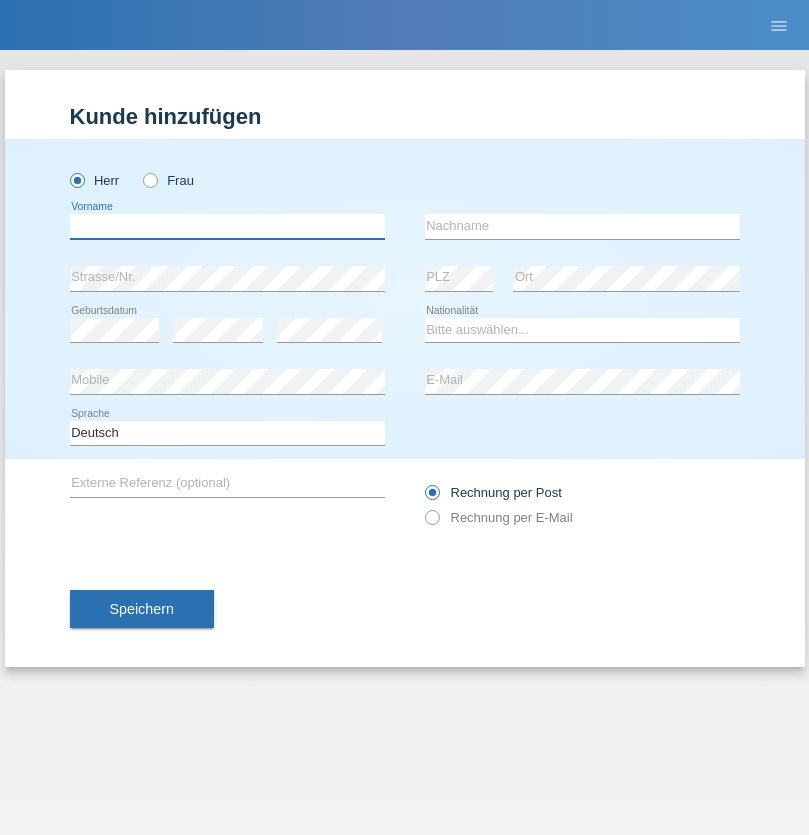click at bounding box center [227, 226] 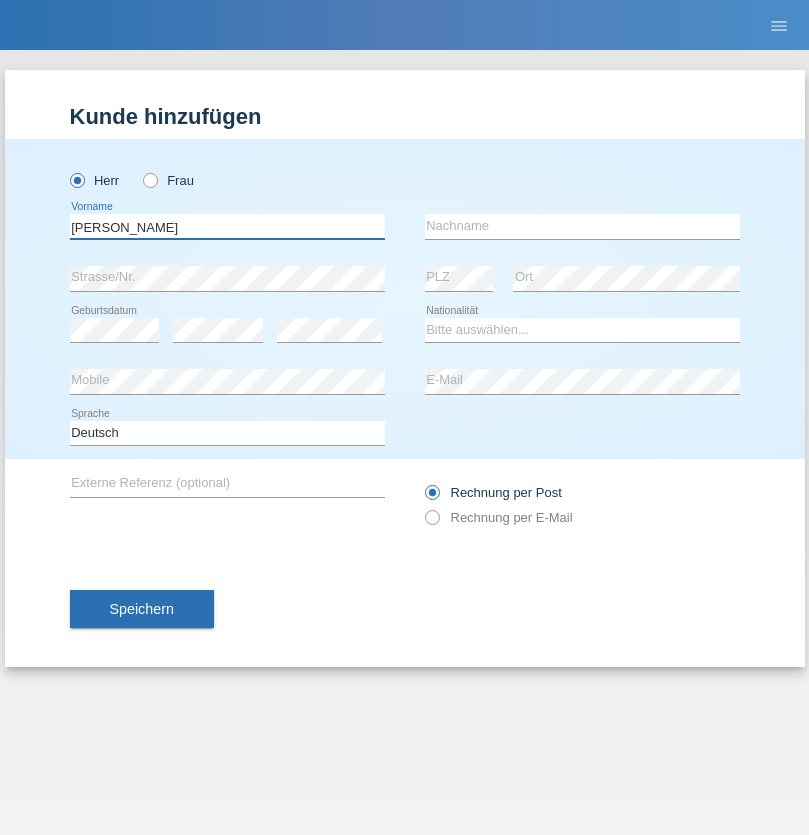 type on "[PERSON_NAME]" 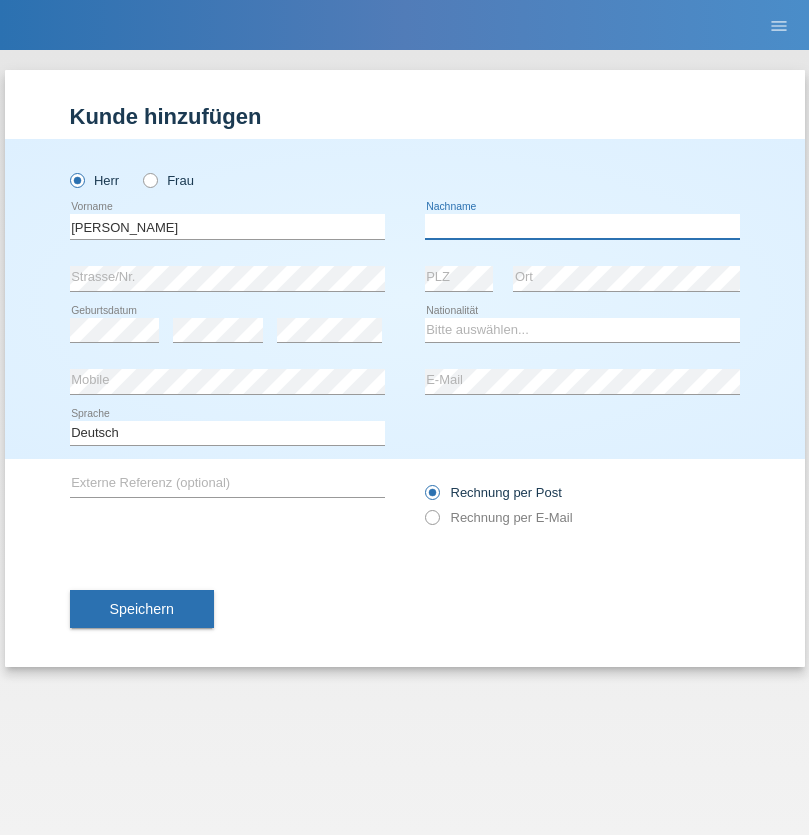 click at bounding box center (582, 226) 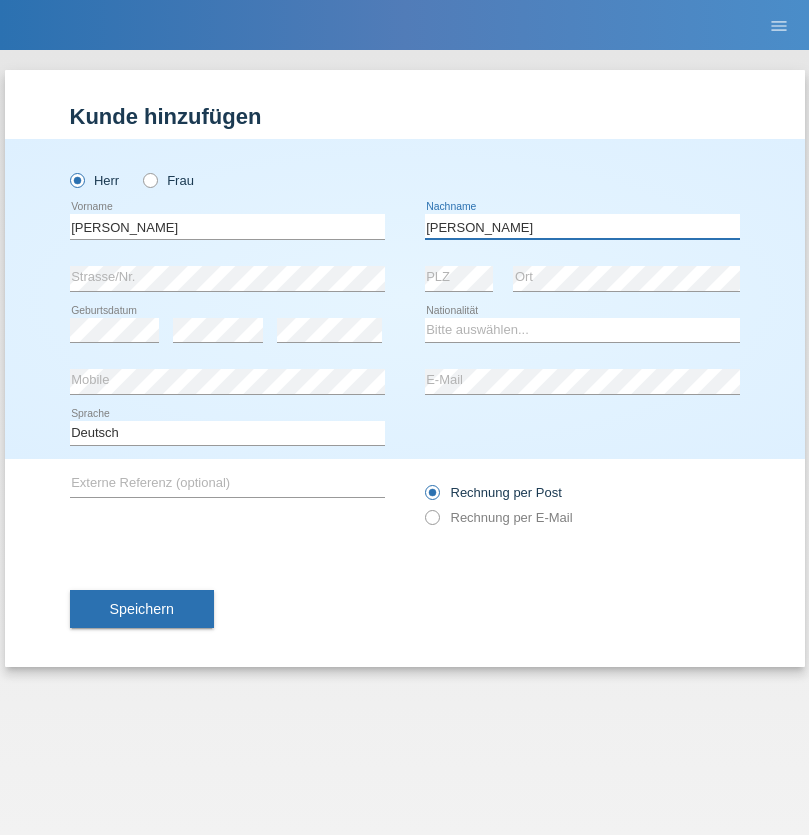 type on "Flückiger" 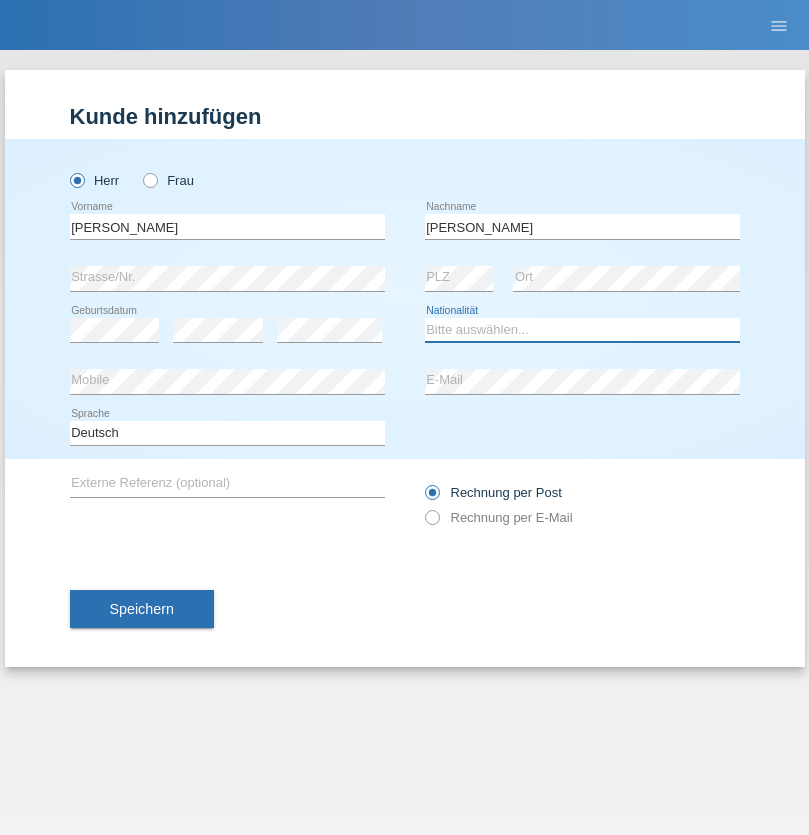 select on "CH" 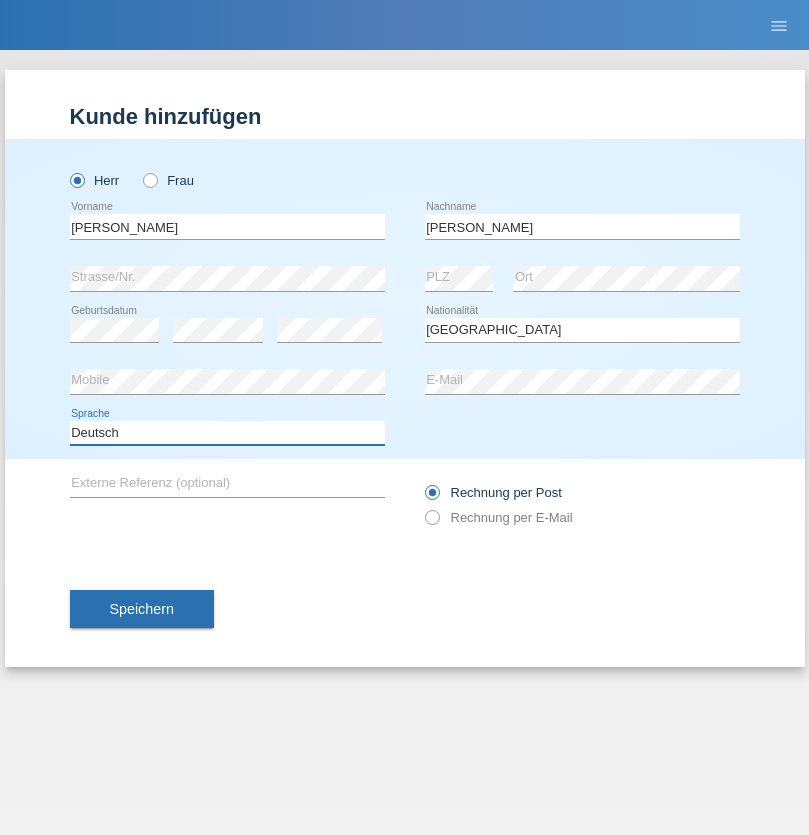 select on "en" 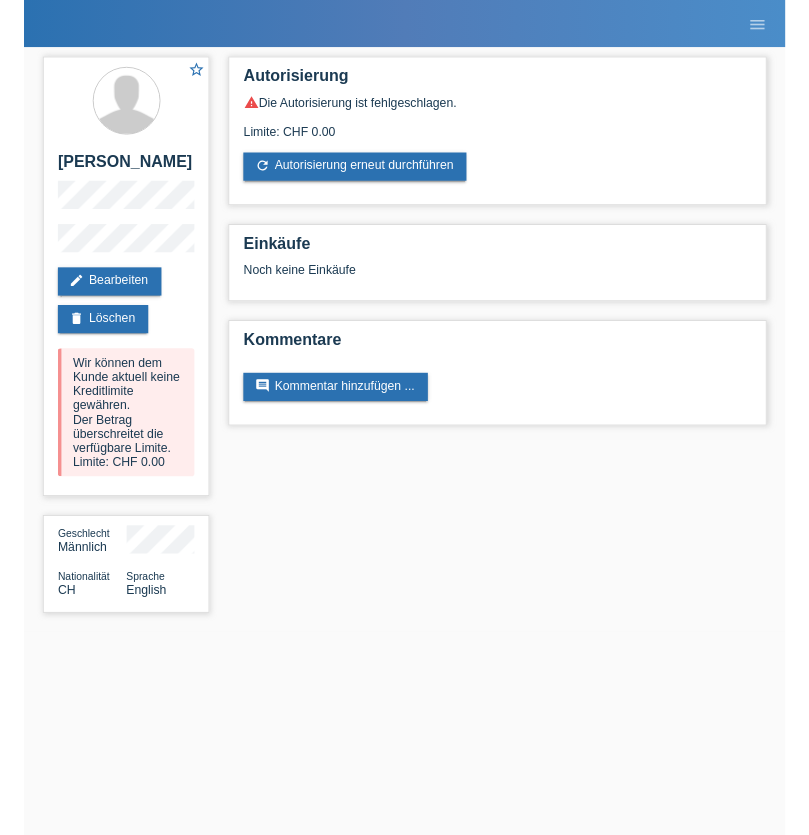 scroll, scrollTop: 0, scrollLeft: 0, axis: both 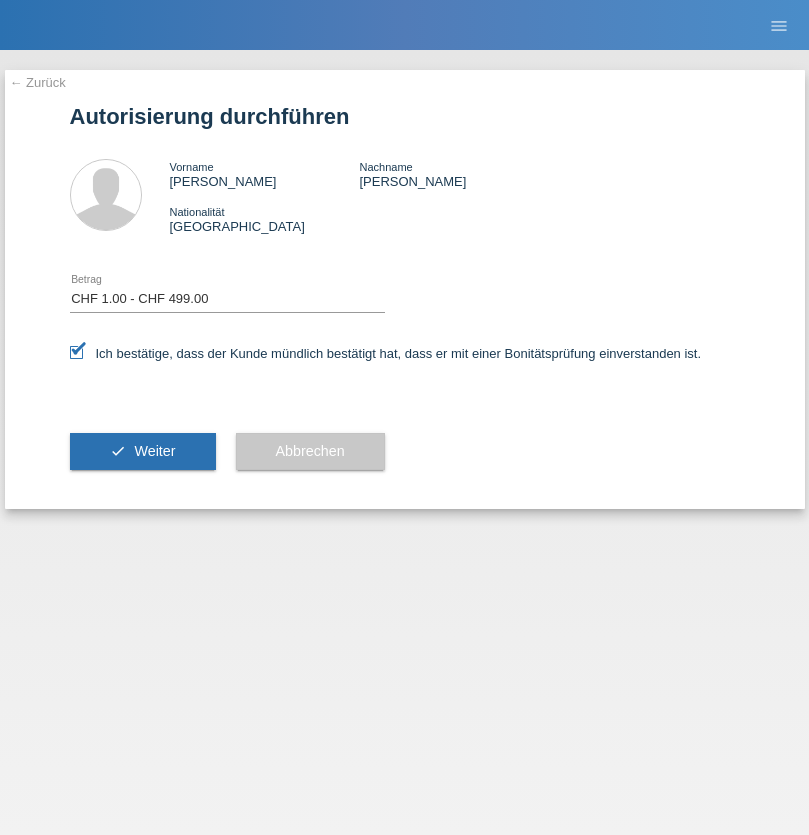 select on "1" 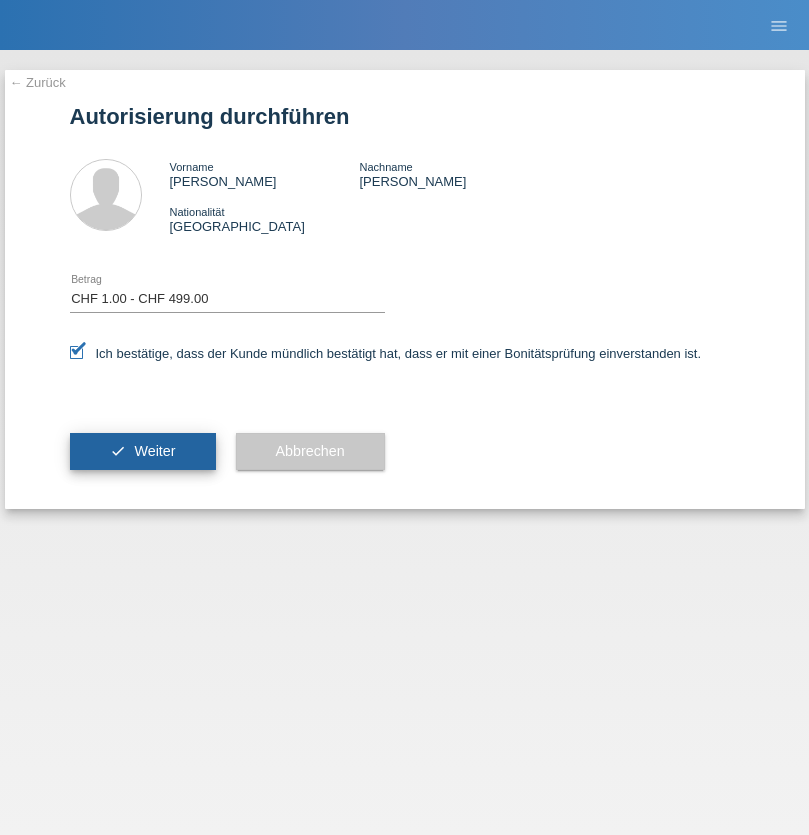 click on "Weiter" at bounding box center (154, 451) 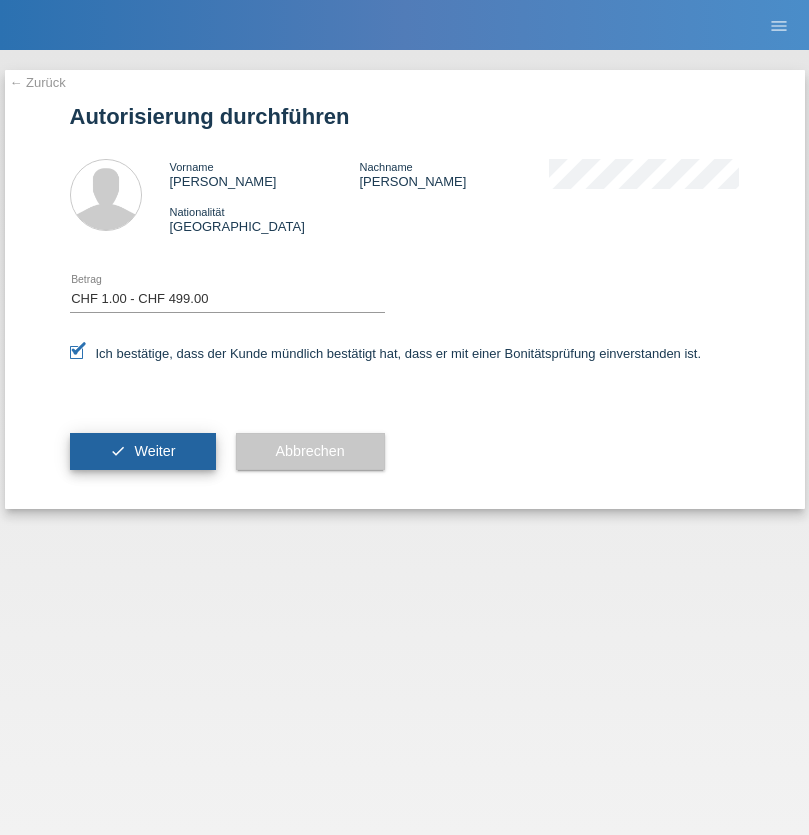 scroll, scrollTop: 0, scrollLeft: 0, axis: both 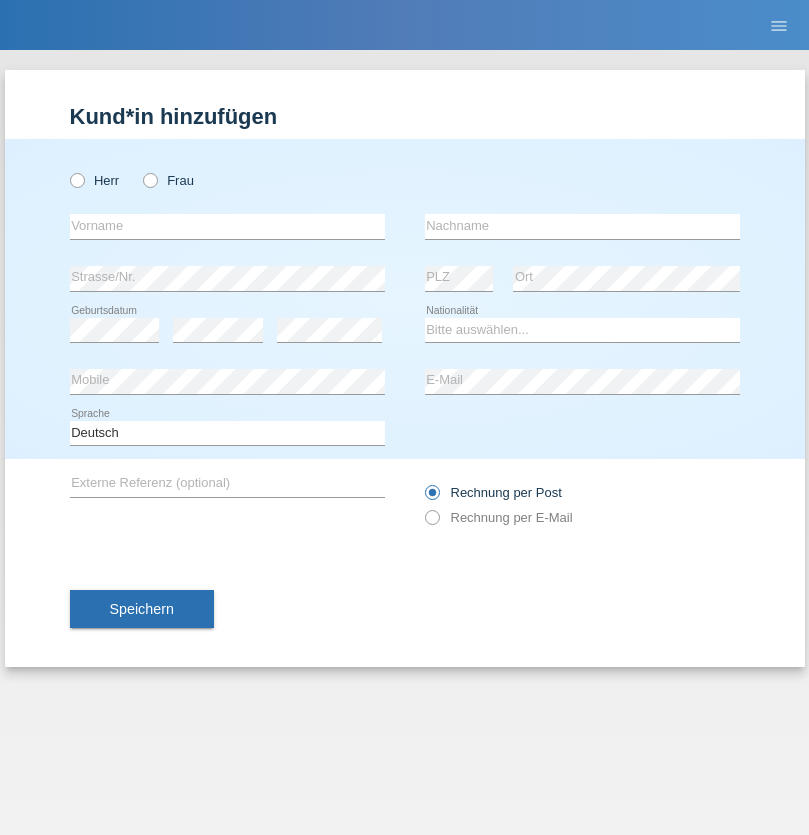radio on "true" 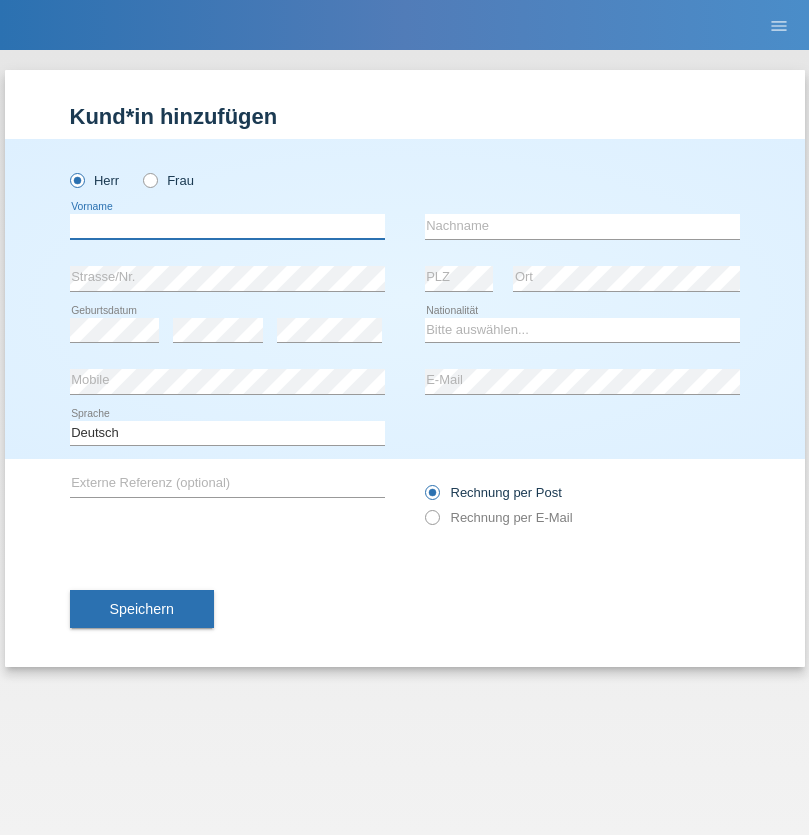 click at bounding box center (227, 226) 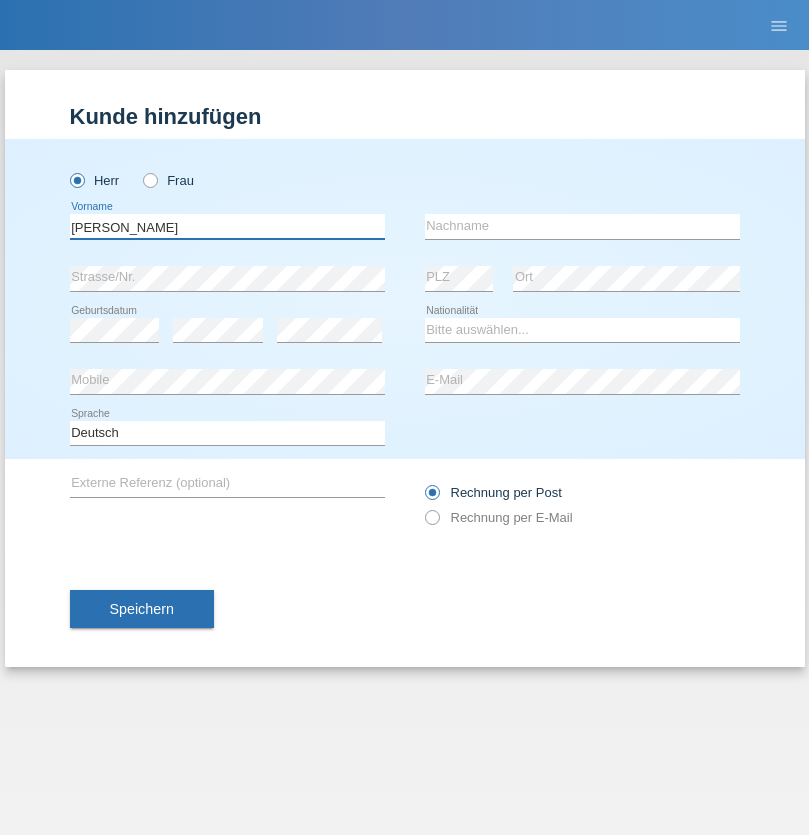 type on "[PERSON_NAME]" 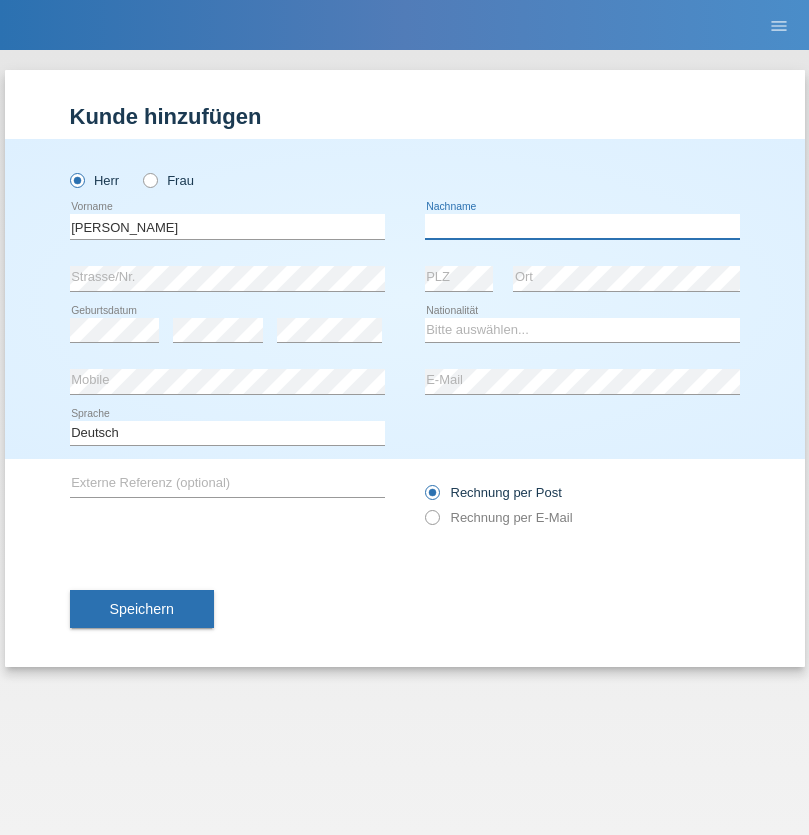 click at bounding box center [582, 226] 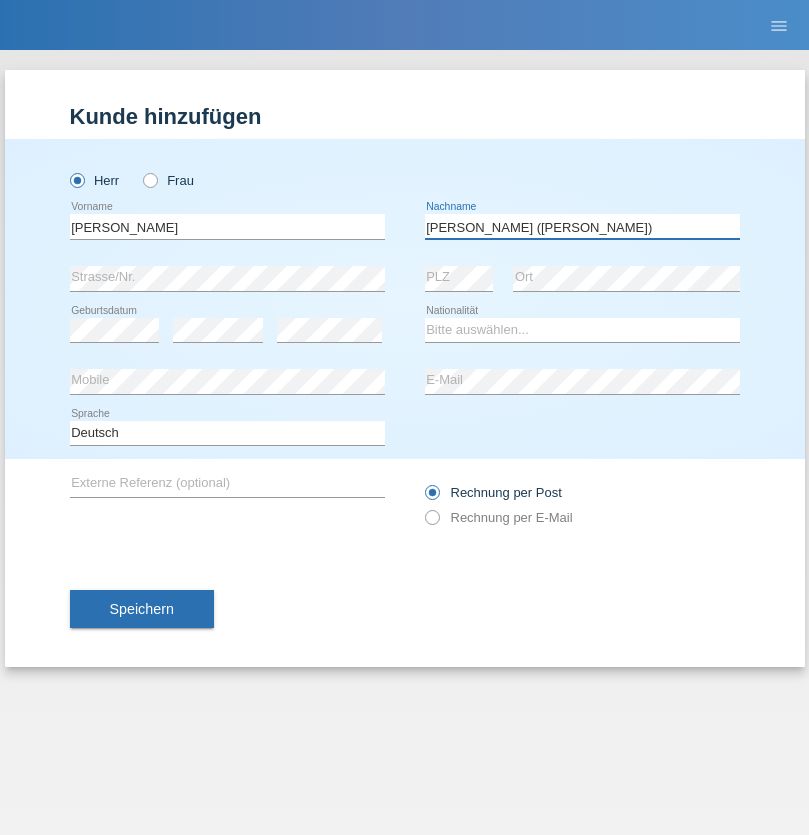 type on "[PERSON_NAME] ([PERSON_NAME])" 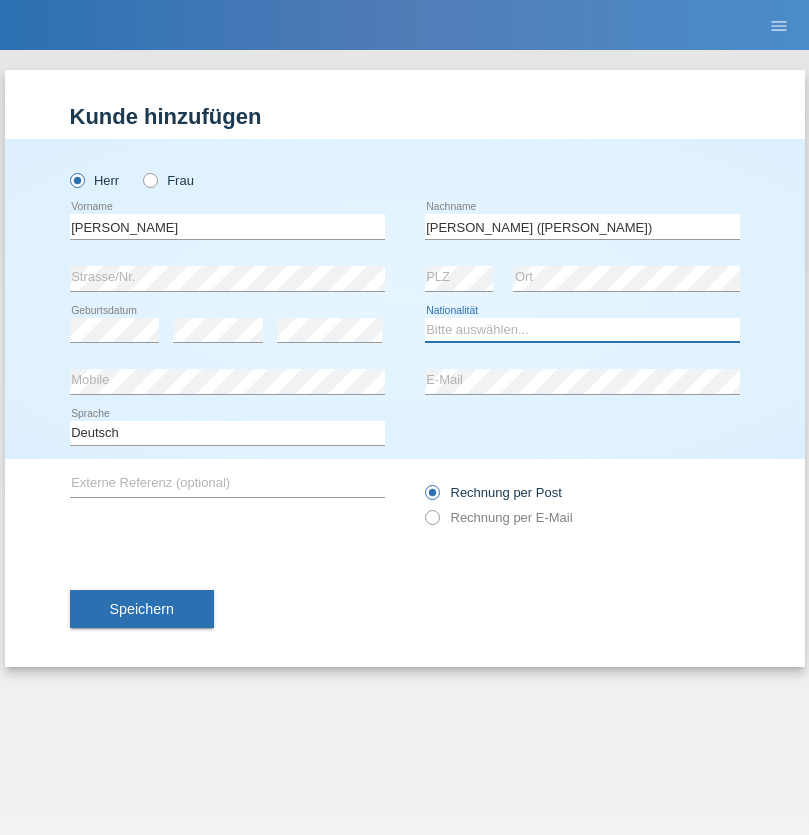 select on "BR" 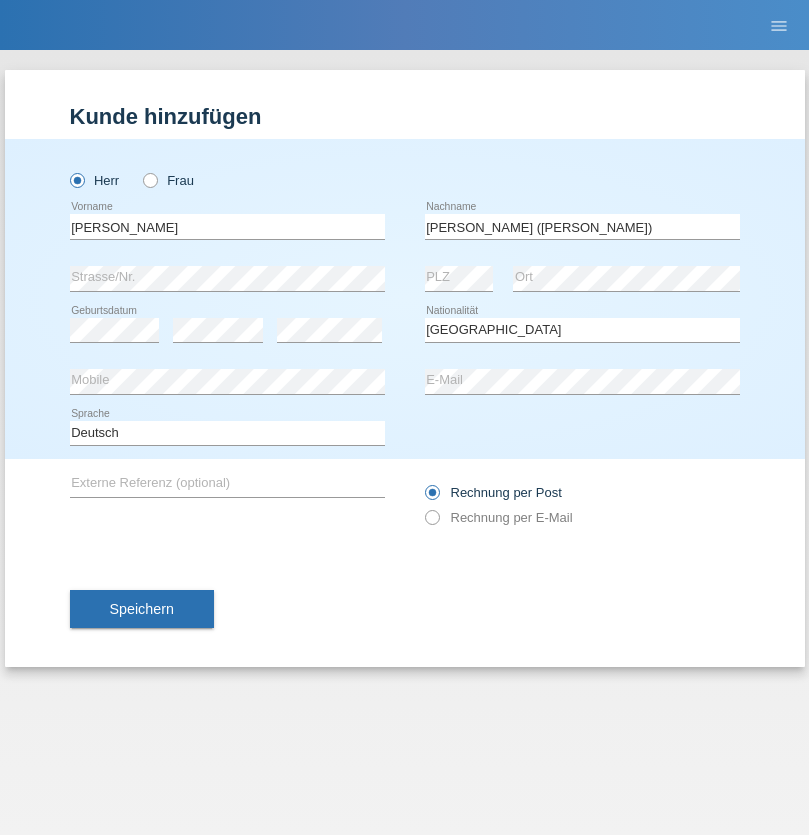 select on "C" 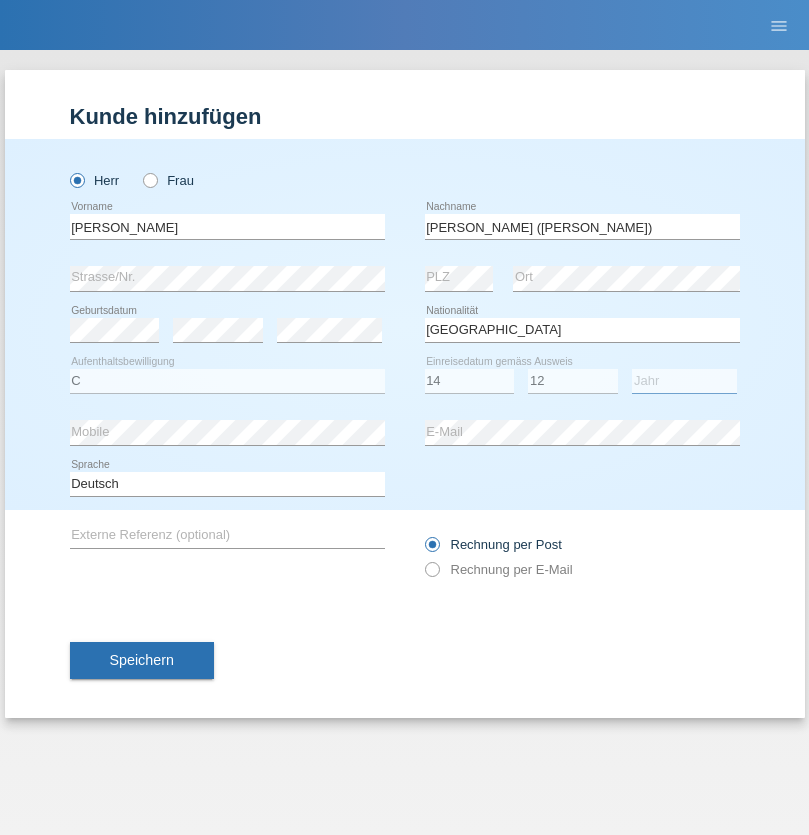 select on "2001" 